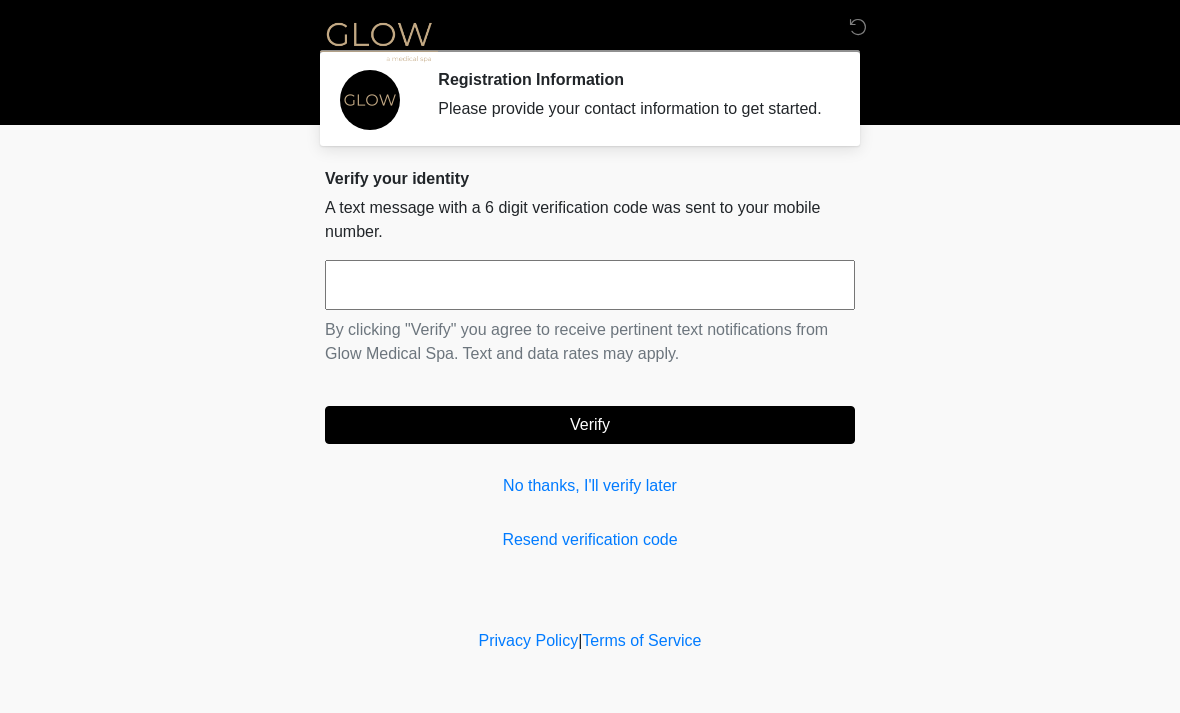 scroll, scrollTop: 0, scrollLeft: 0, axis: both 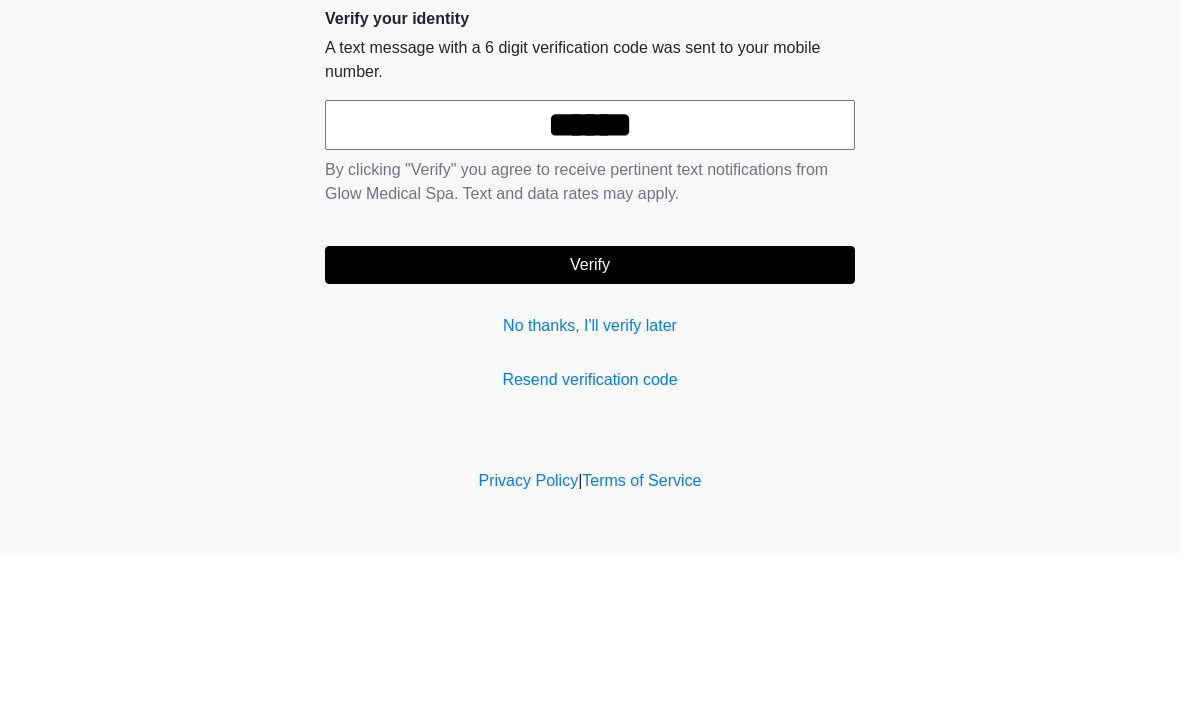 type on "******" 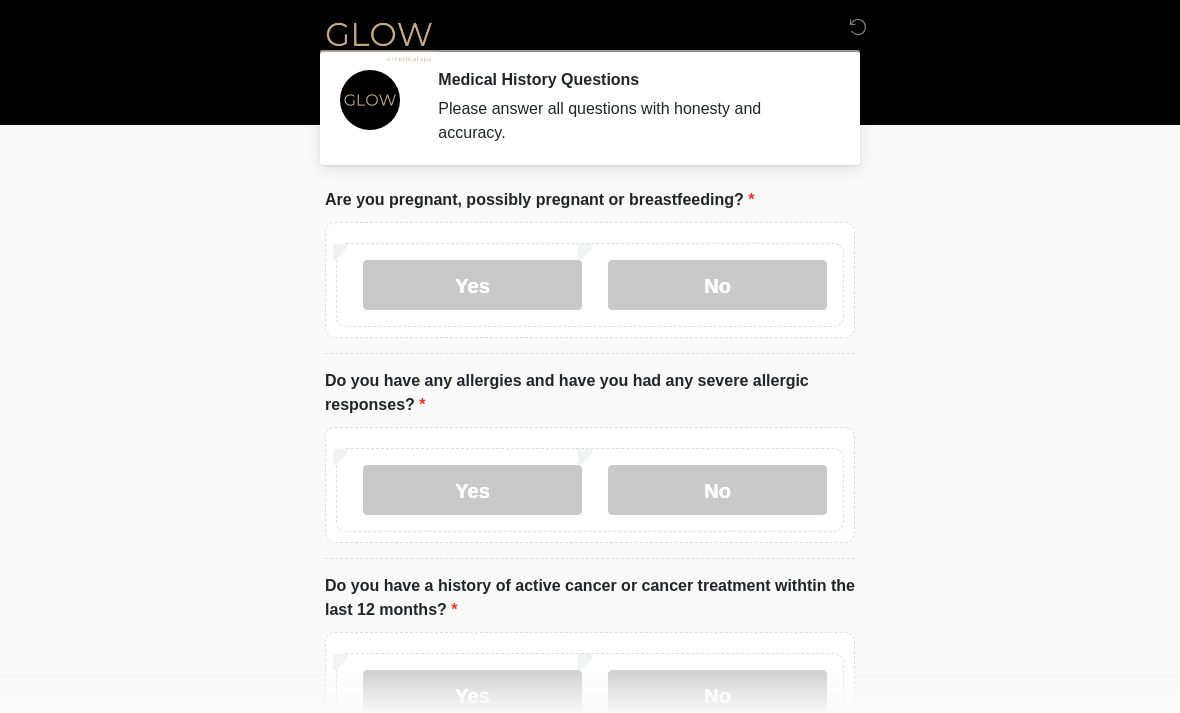 click on "No" at bounding box center (717, 285) 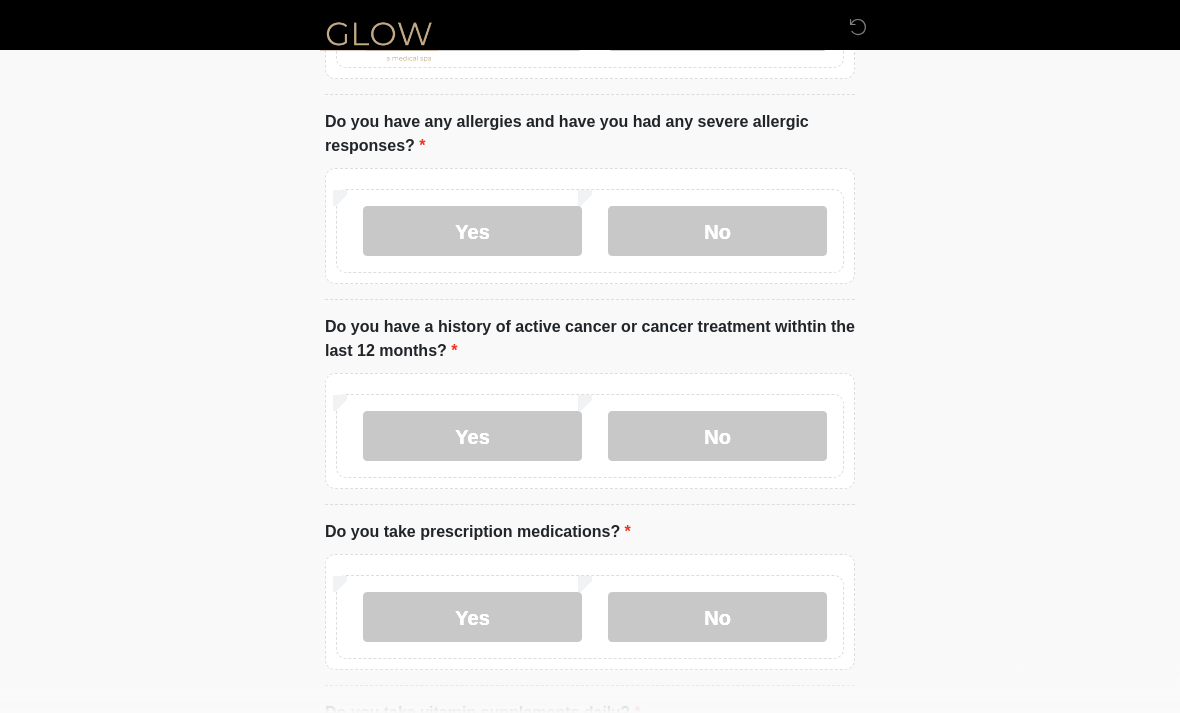 scroll, scrollTop: 307, scrollLeft: 0, axis: vertical 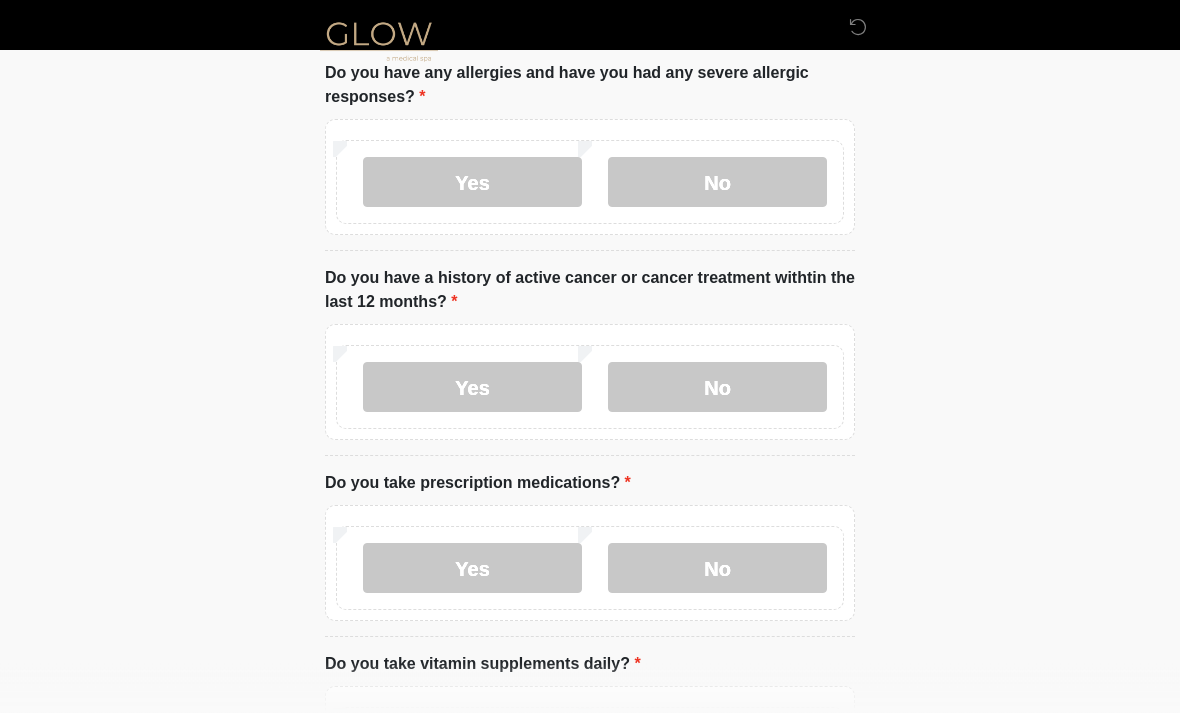 click on "No" at bounding box center (717, 388) 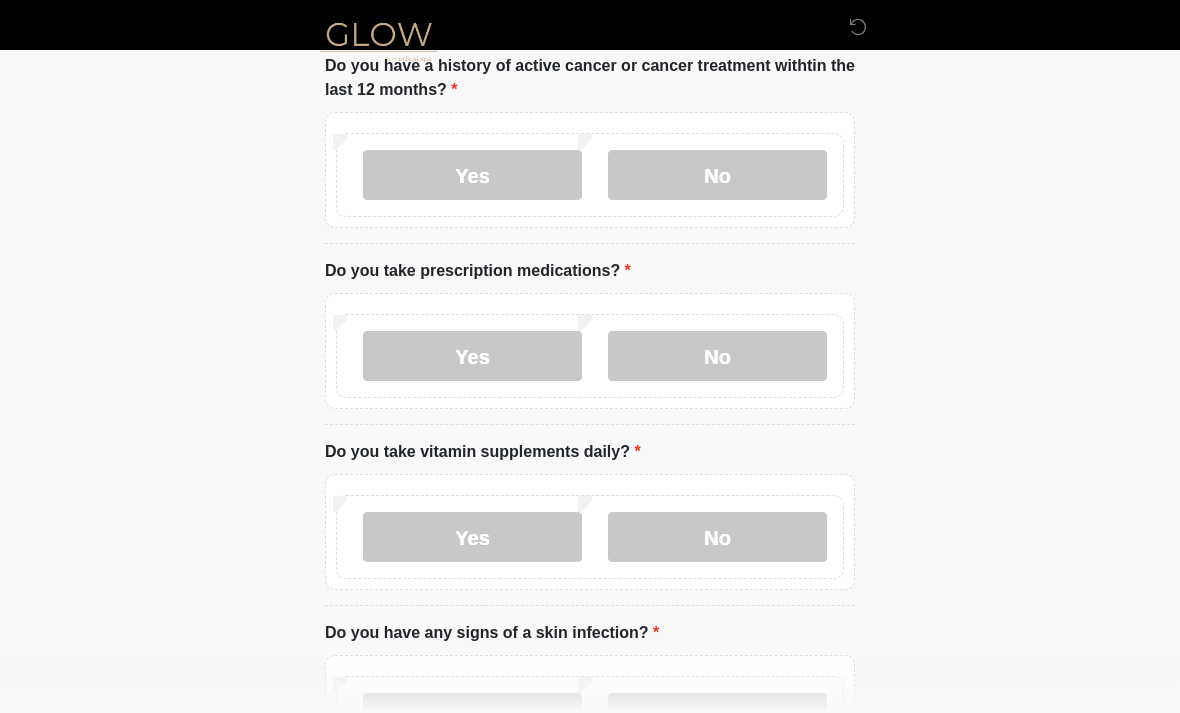 scroll, scrollTop: 524, scrollLeft: 0, axis: vertical 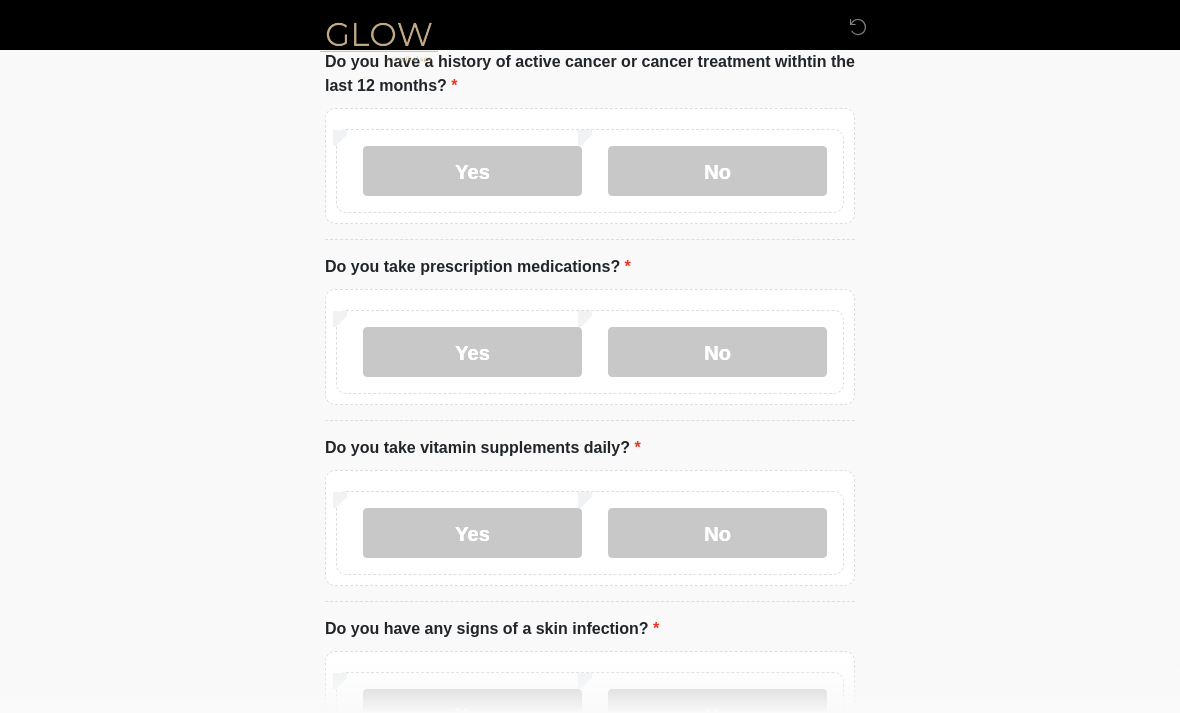click on "No" at bounding box center (717, 352) 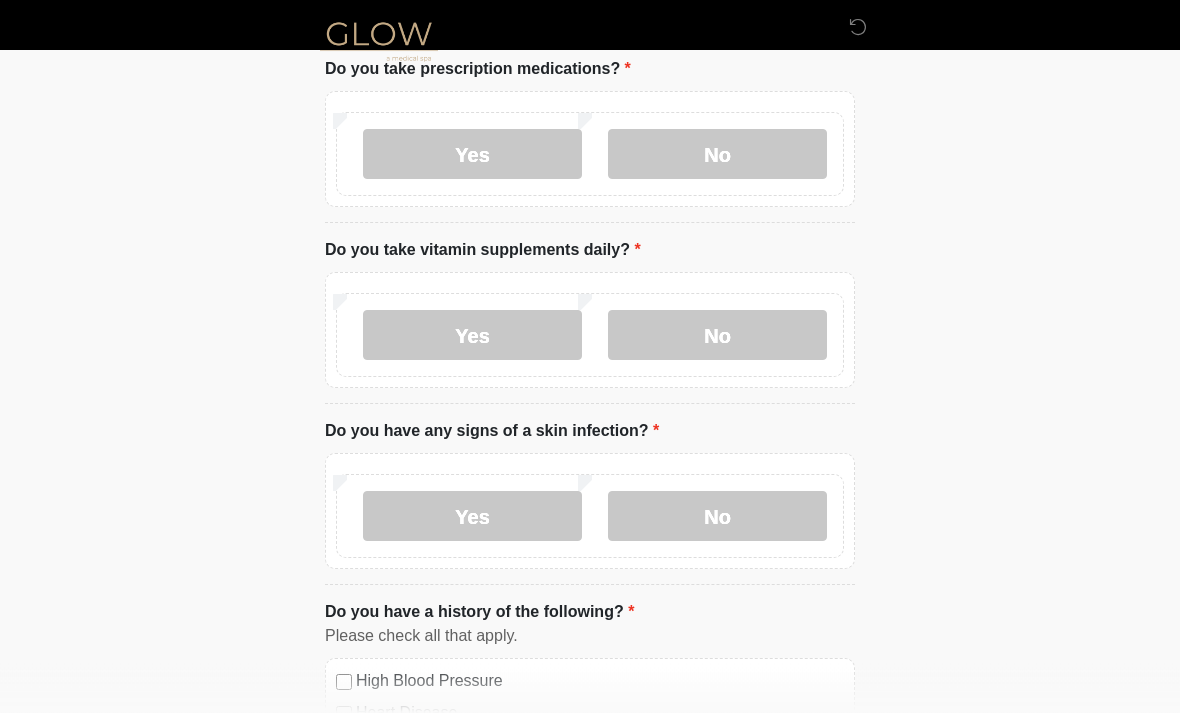 scroll, scrollTop: 747, scrollLeft: 0, axis: vertical 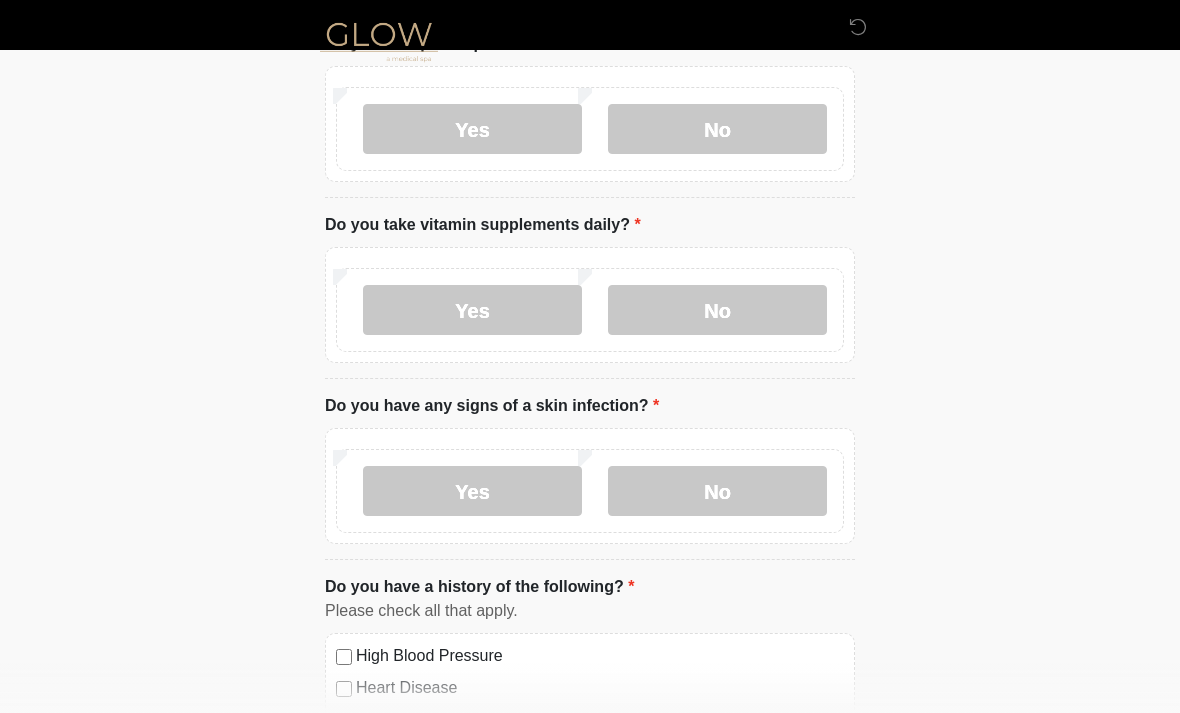click on "No" at bounding box center [717, 310] 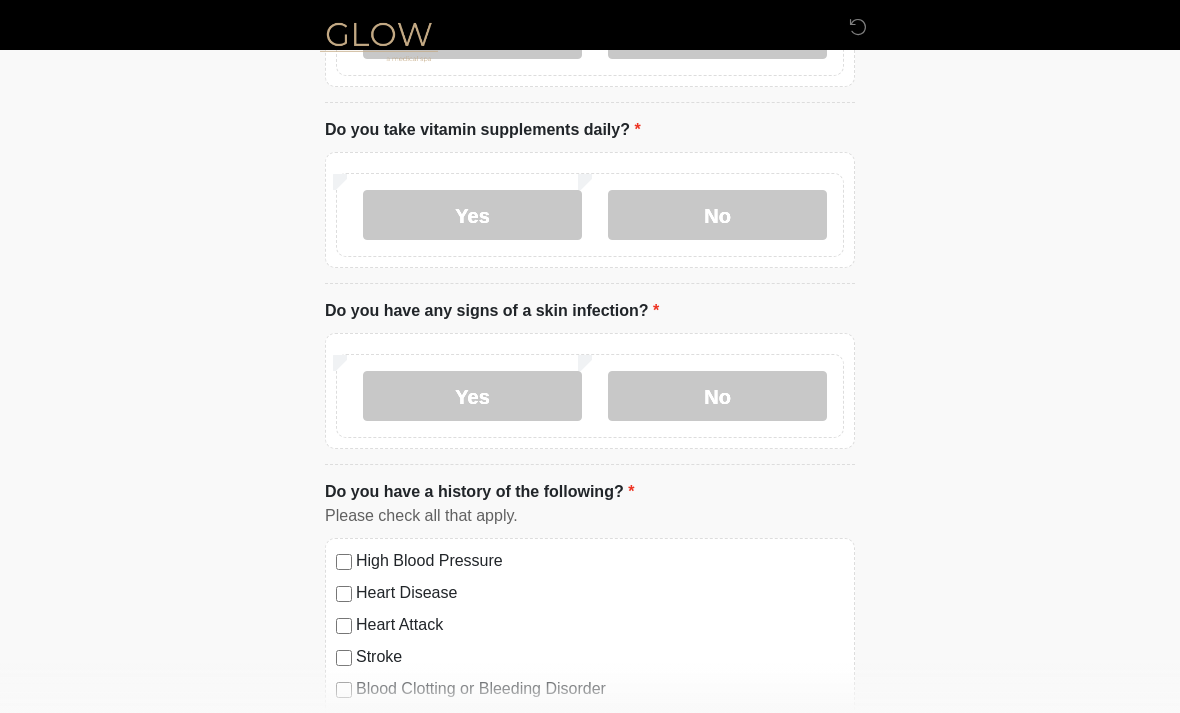 scroll, scrollTop: 840, scrollLeft: 0, axis: vertical 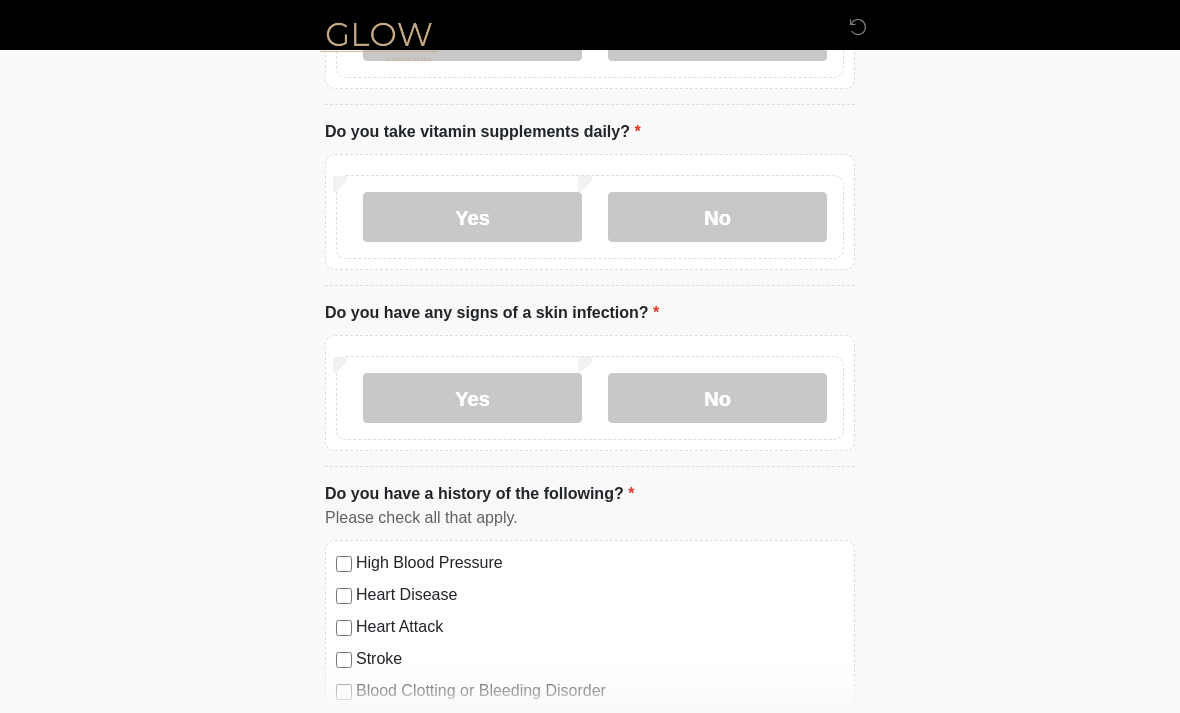 click on "No" at bounding box center [717, 398] 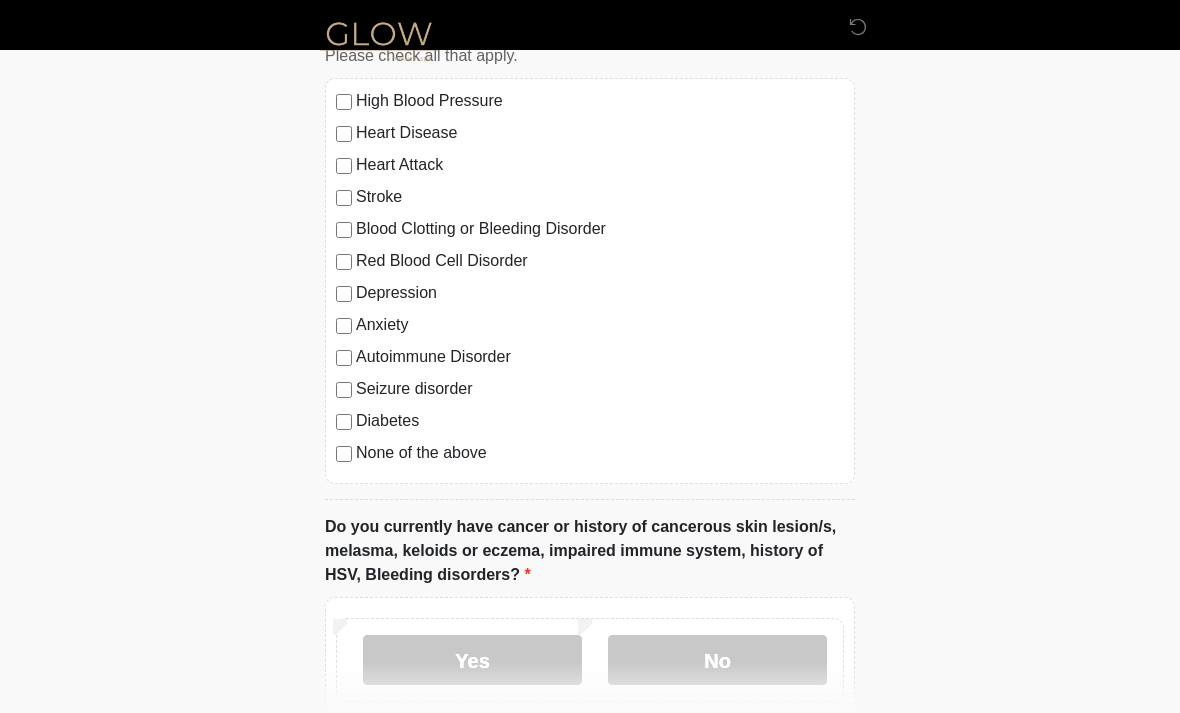 scroll, scrollTop: 1307, scrollLeft: 0, axis: vertical 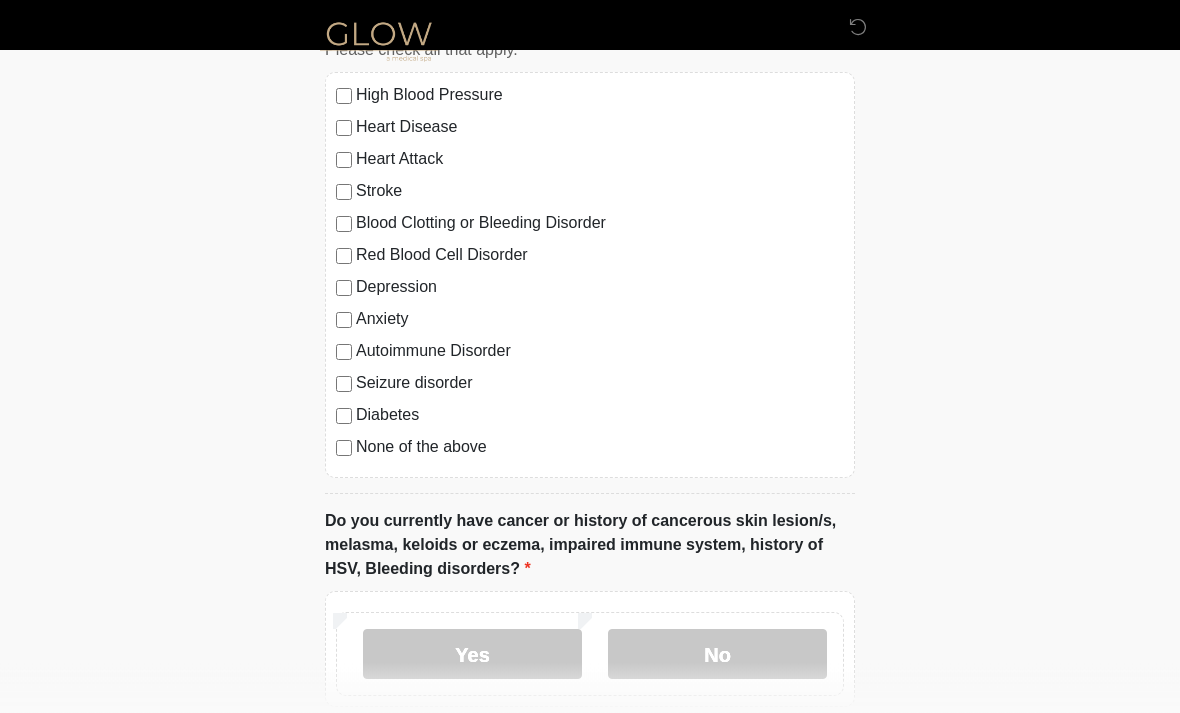click on "High Blood Pressure
Heart Disease
Heart Attack
Stroke
Blood Clotting or Bleeding Disorder
Red Blood Cell Disorder
Depression" at bounding box center [590, 276] 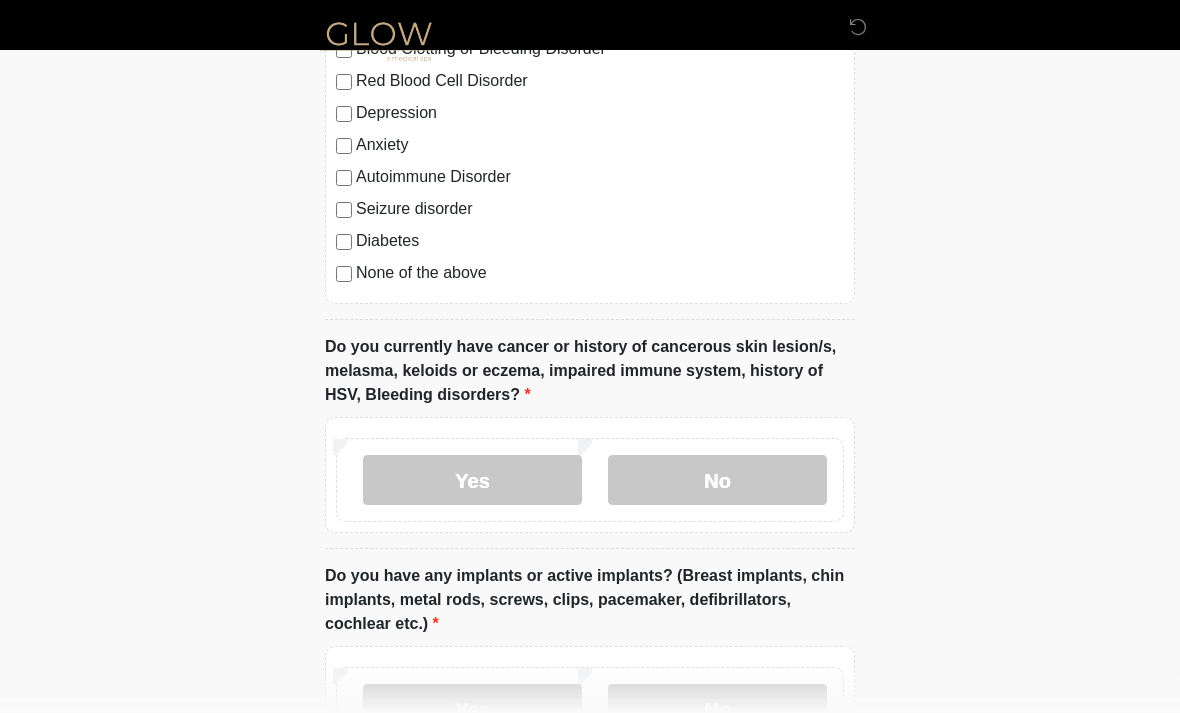 scroll, scrollTop: 1480, scrollLeft: 0, axis: vertical 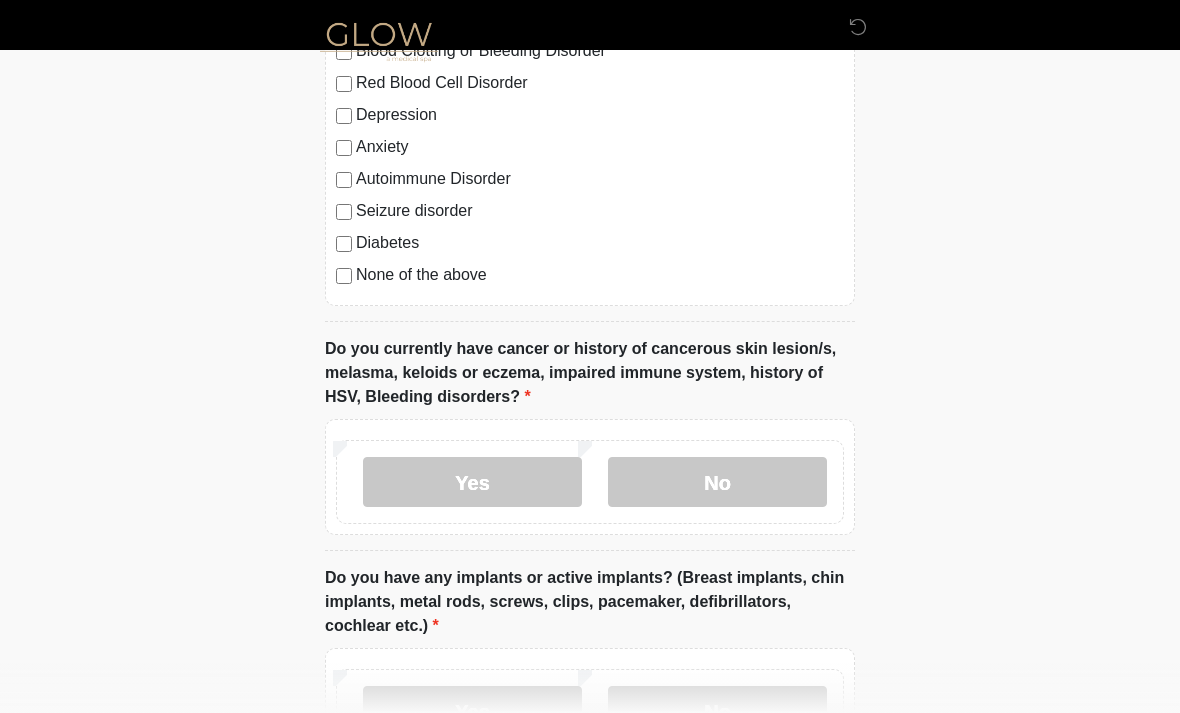 click on "No" at bounding box center (717, 482) 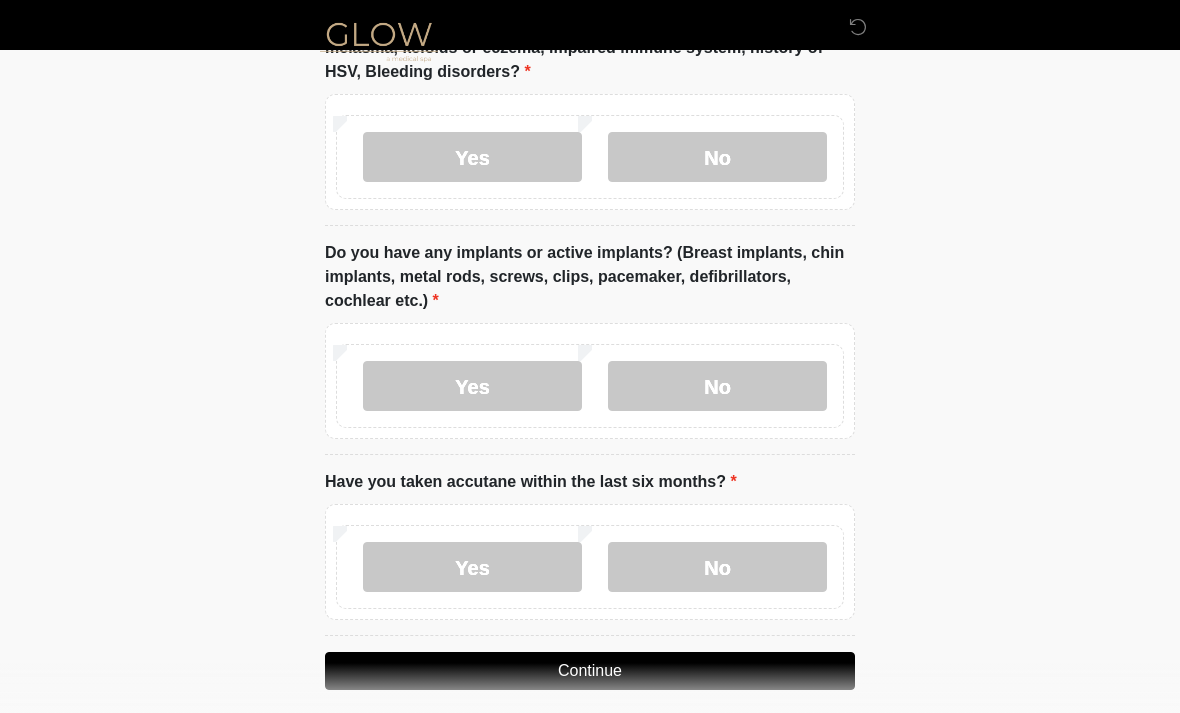 scroll, scrollTop: 1821, scrollLeft: 0, axis: vertical 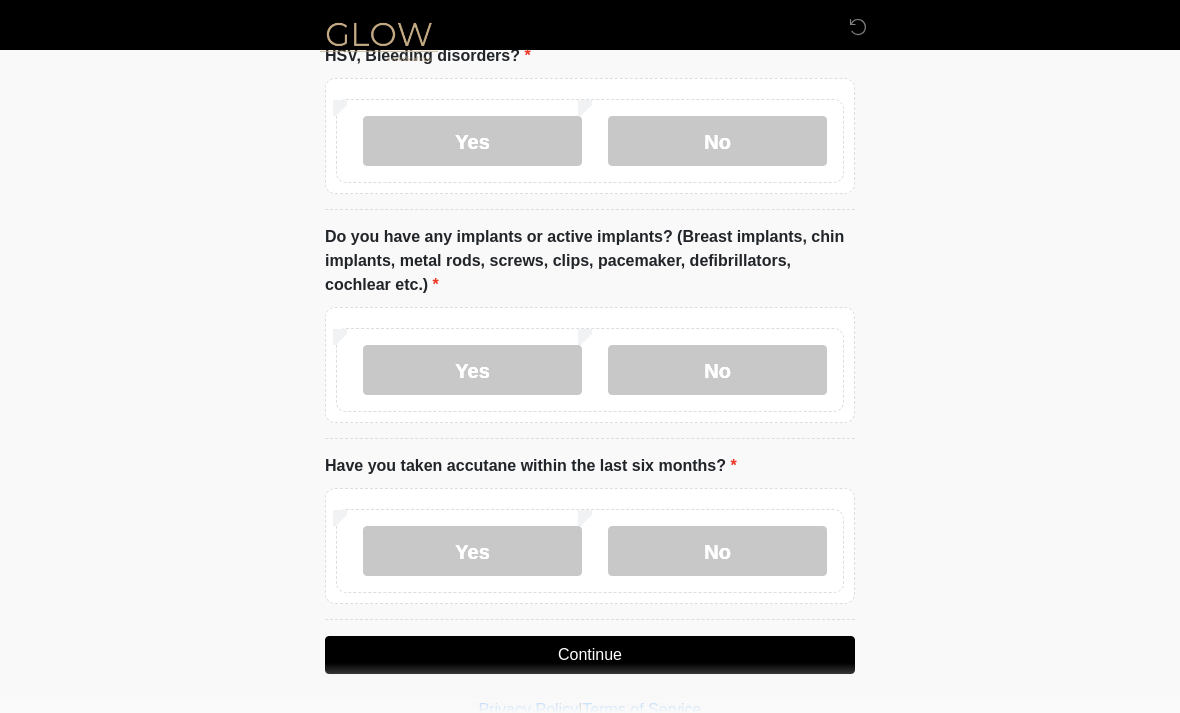 click on "No" at bounding box center (717, 370) 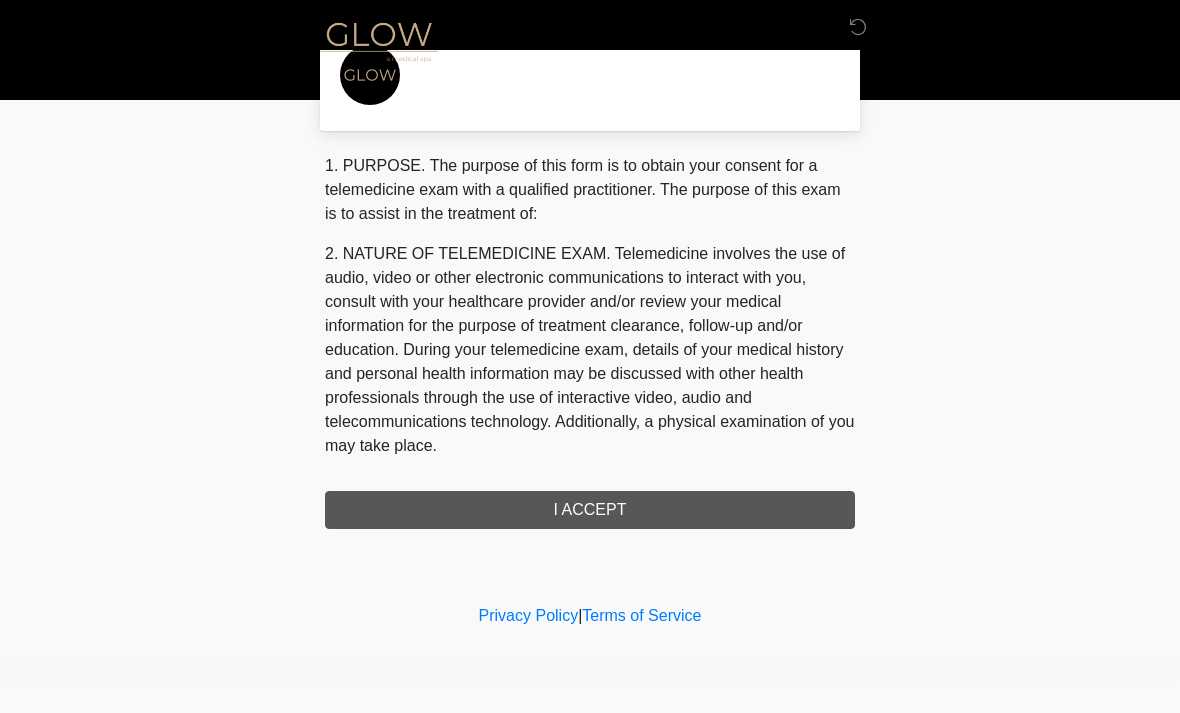 scroll, scrollTop: 0, scrollLeft: 0, axis: both 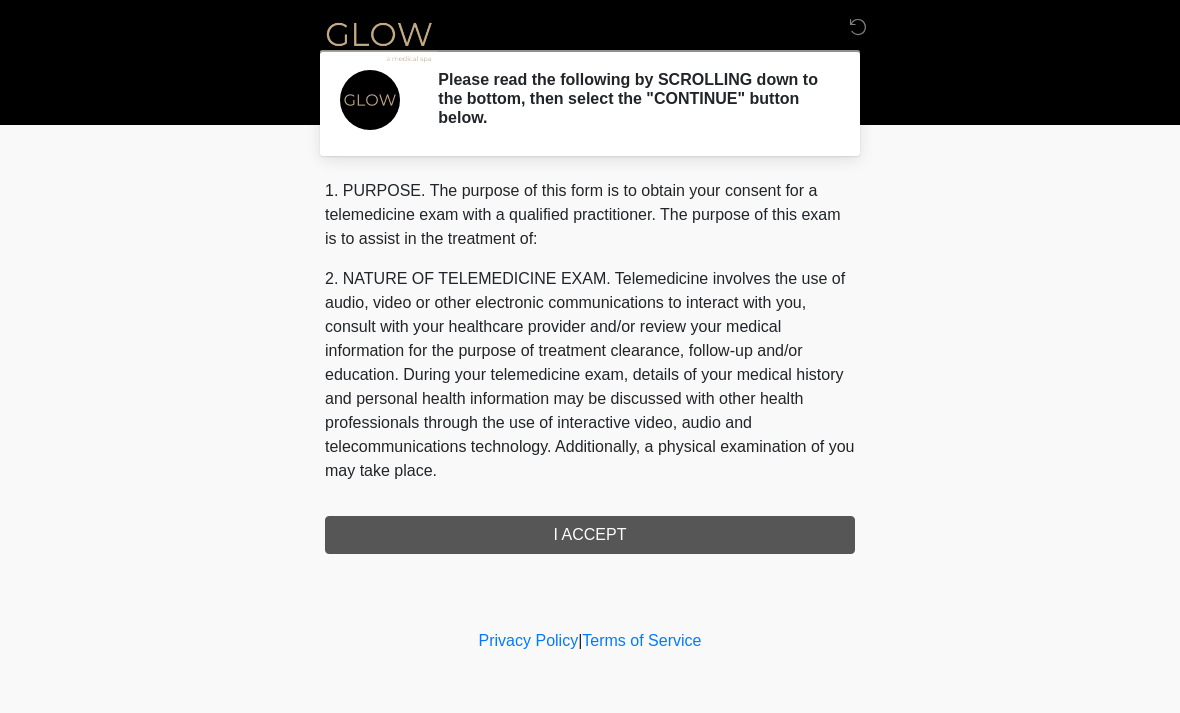 click on "1. PURPOSE. The purpose of this form is to obtain your consent for a telemedicine exam with a qualified practitioner. The purpose of this exam is to assist in the treatment of: 2. NATURE OF TELEMEDICINE EXAM. Telemedicine involves the use of audio, video or other electronic communications to interact with you, consult with your healthcare provider and/or review your medical information for the purpose of treatment clearance, follow-up and/or education. During your telemedicine exam, details of your medical history and personal health information may be discussed with other health professionals through the use of interactive video, audio and telecommunications technology. Additionally, a physical examination of you may take place. 4. HEALTHCARE INSTITUTION. Glow Medical Spa has medical and non-medical technical personnel who may participate in the telemedicine exam to aid in the audio/video link with the qualified practitioner. I ACCEPT" at bounding box center (590, 366) 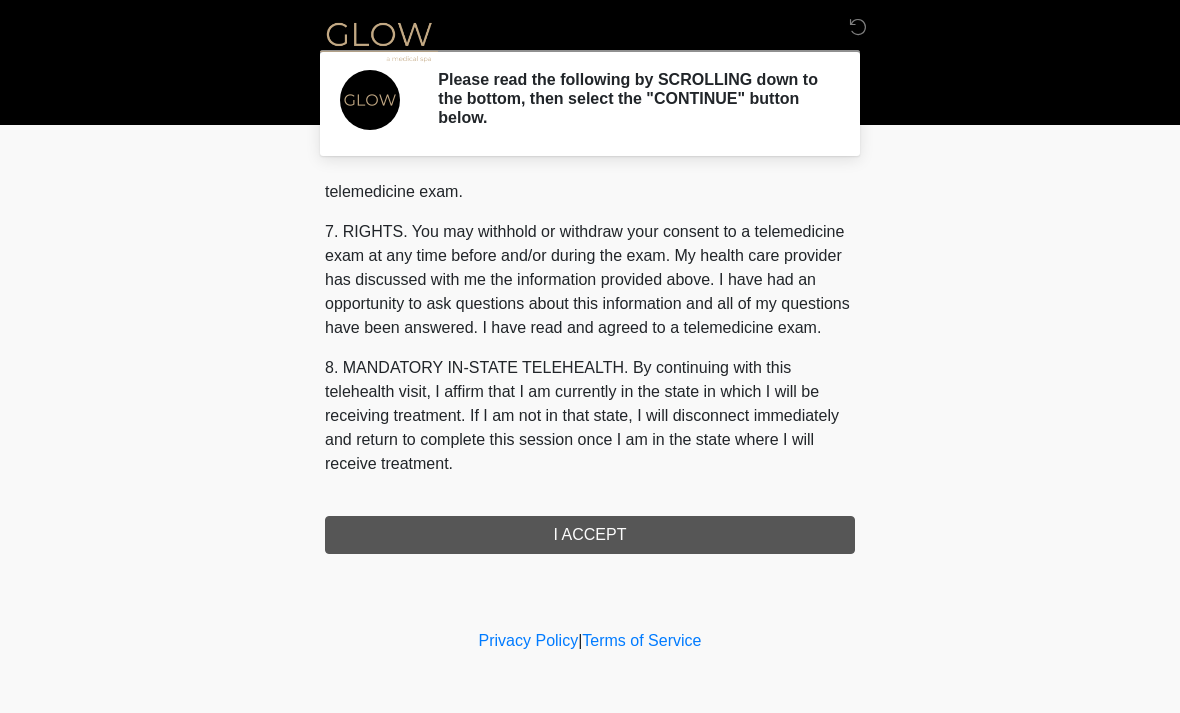 click on "1. PURPOSE. The purpose of this form is to obtain your consent for a telemedicine exam with a qualified practitioner. The purpose of this exam is to assist in the treatment of: 2. NATURE OF TELEMEDICINE EXAM. Telemedicine involves the use of audio, video or other electronic communications to interact with you, consult with your healthcare provider and/or review your medical information for the purpose of treatment clearance, follow-up and/or education. During your telemedicine exam, details of your medical history and personal health information may be discussed with other health professionals through the use of interactive video, audio and telecommunications technology. Additionally, a physical examination of you may take place. 4. HEALTHCARE INSTITUTION. Glow Medical Spa has medical and non-medical technical personnel who may participate in the telemedicine exam to aid in the audio/video link with the qualified practitioner. I ACCEPT" at bounding box center [590, 366] 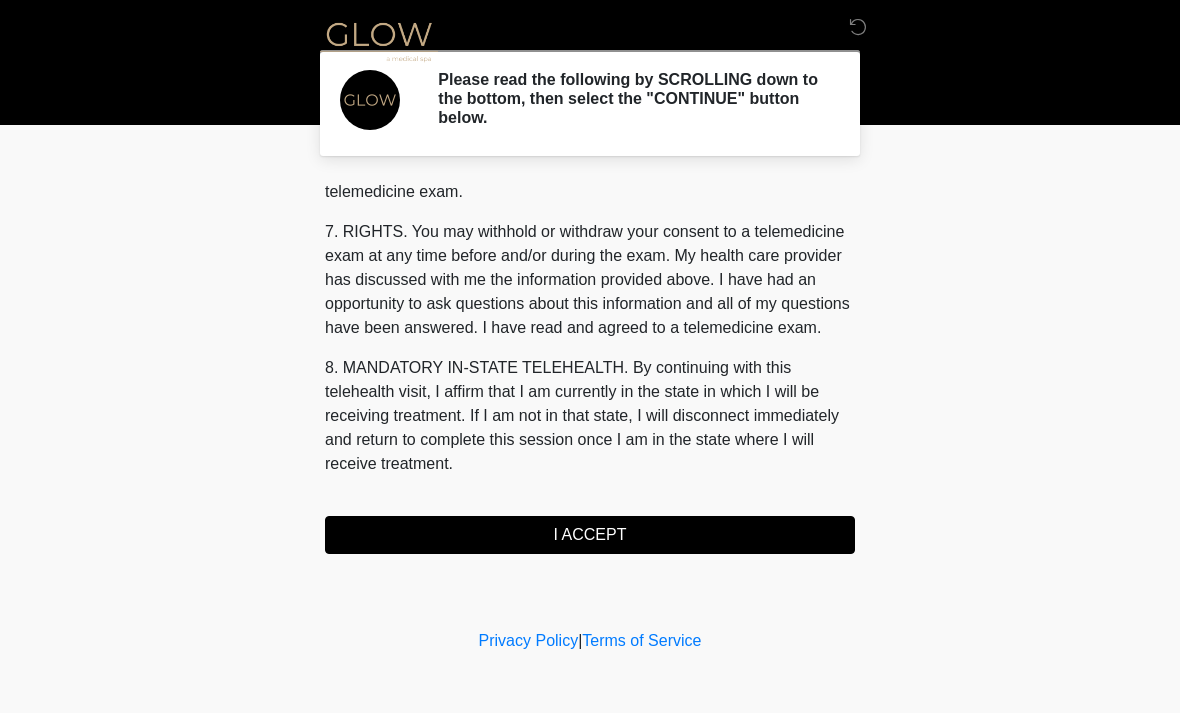 scroll, scrollTop: 847, scrollLeft: 0, axis: vertical 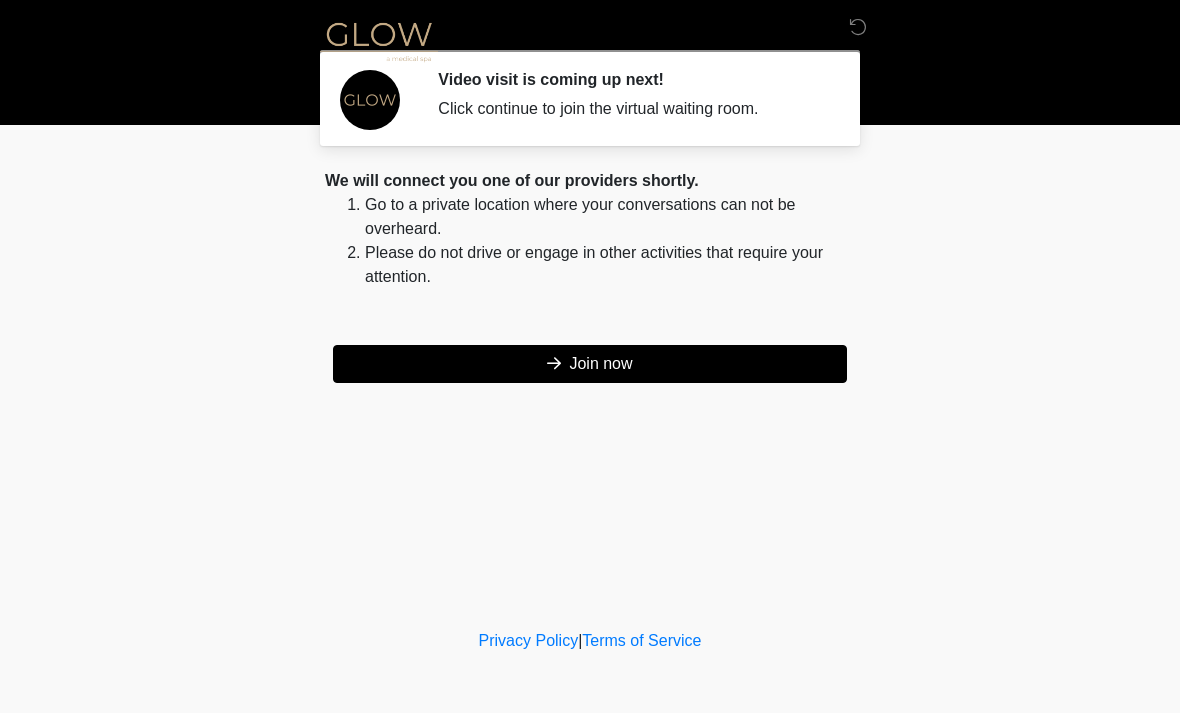 click on "Join now" at bounding box center [590, 364] 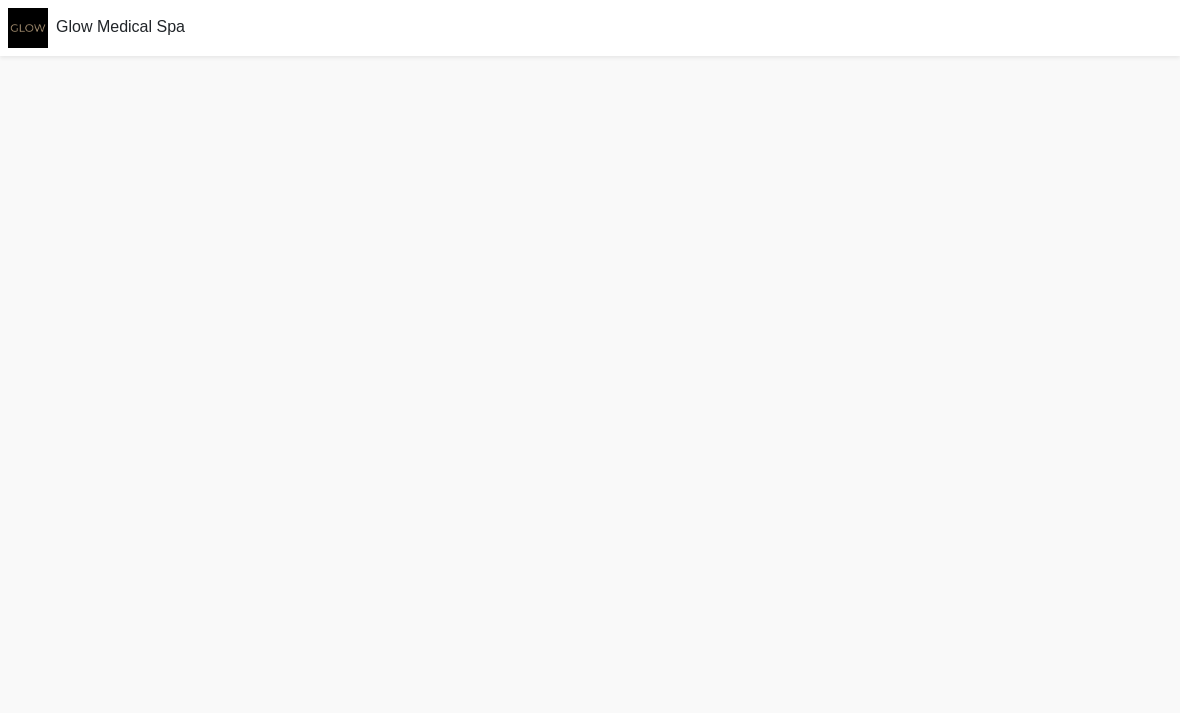 scroll, scrollTop: 0, scrollLeft: 0, axis: both 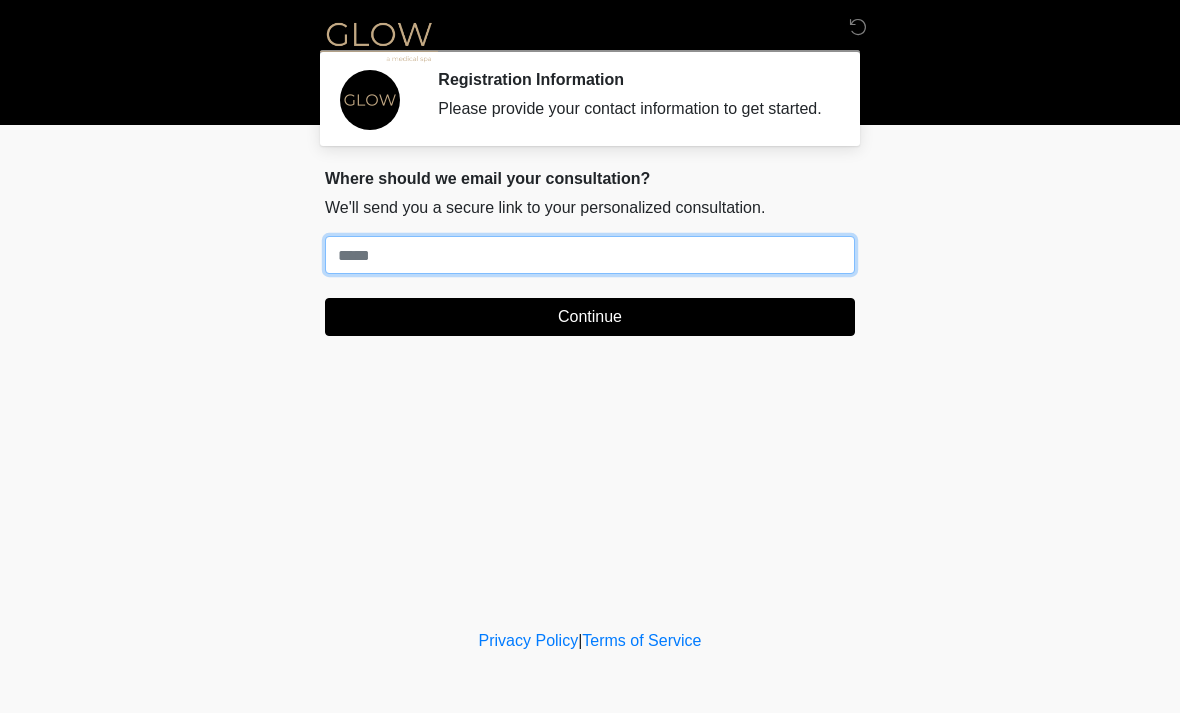 click on "Where should we email your treatment plan?" at bounding box center [590, 255] 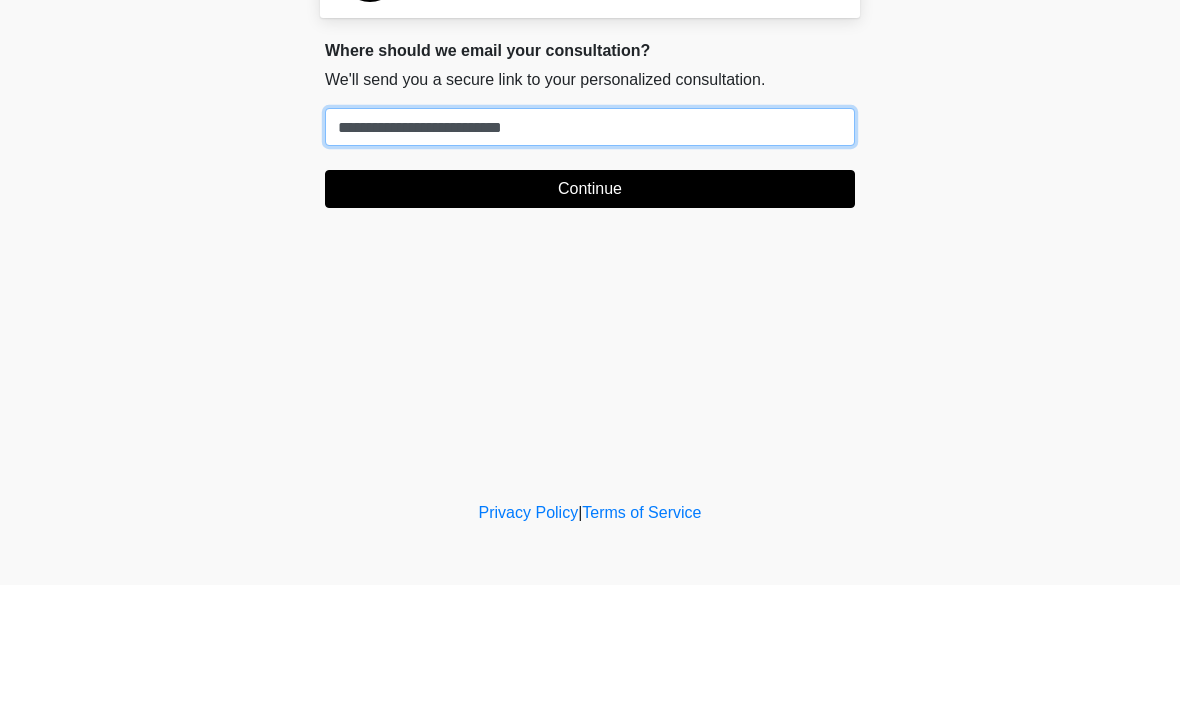 type on "**********" 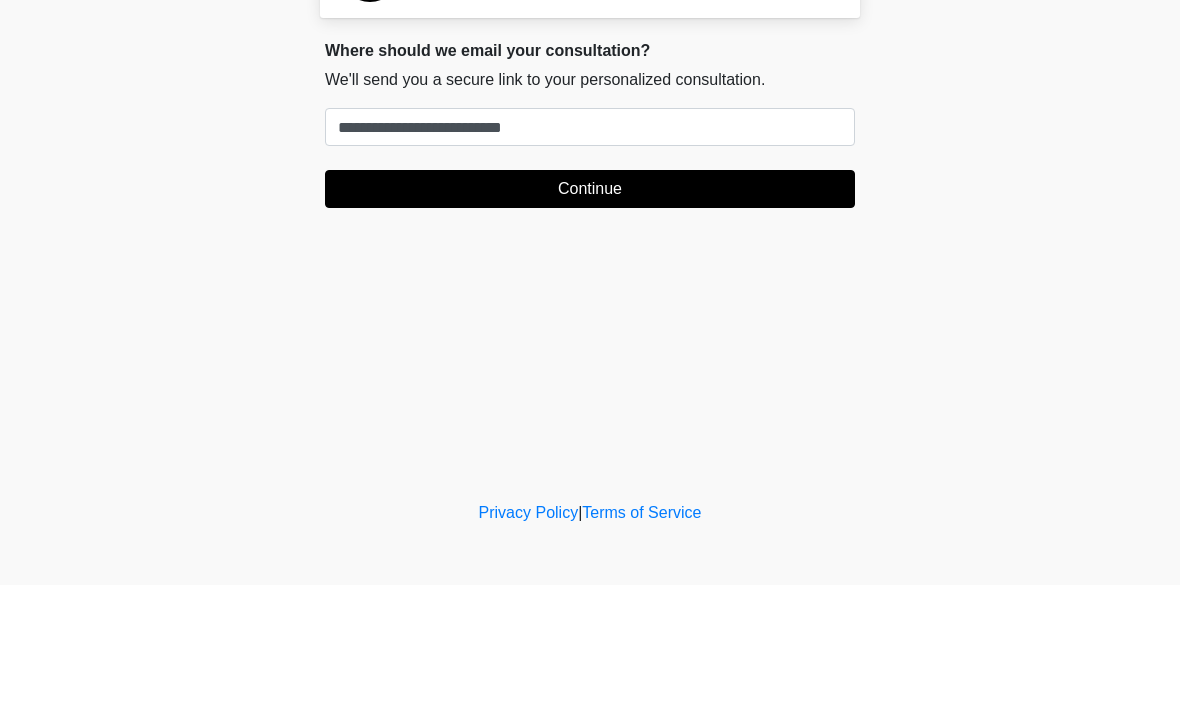 click on "Continue" at bounding box center (590, 317) 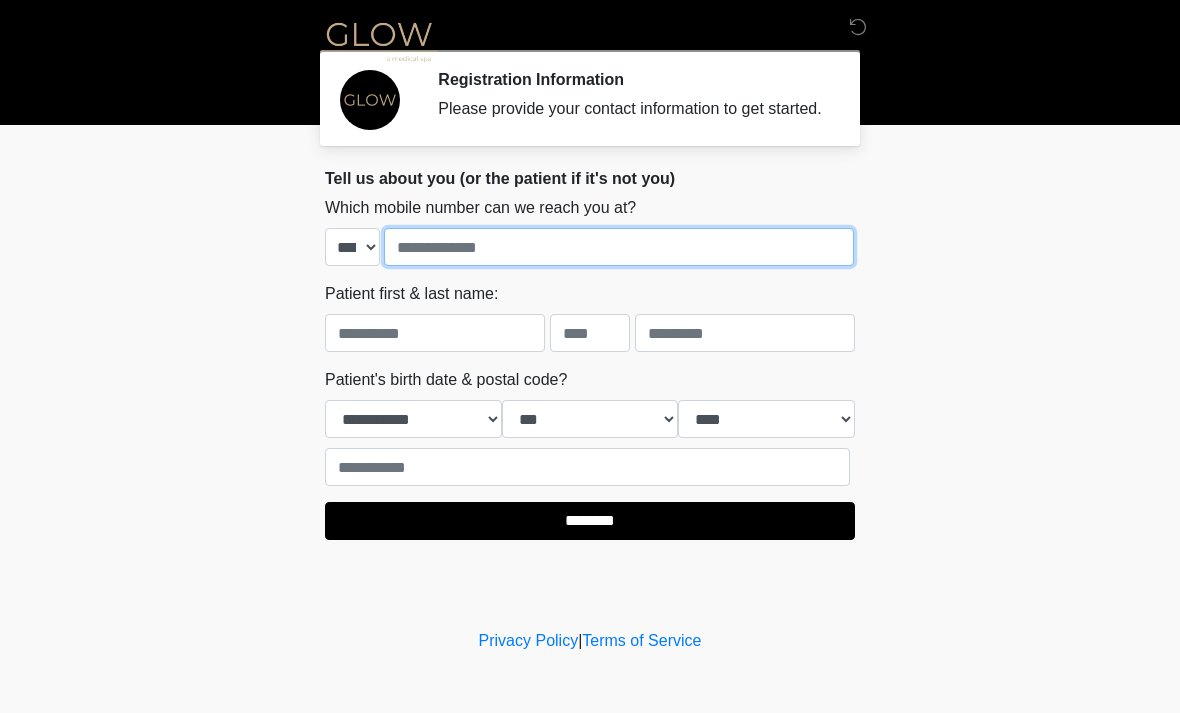 click at bounding box center [619, 247] 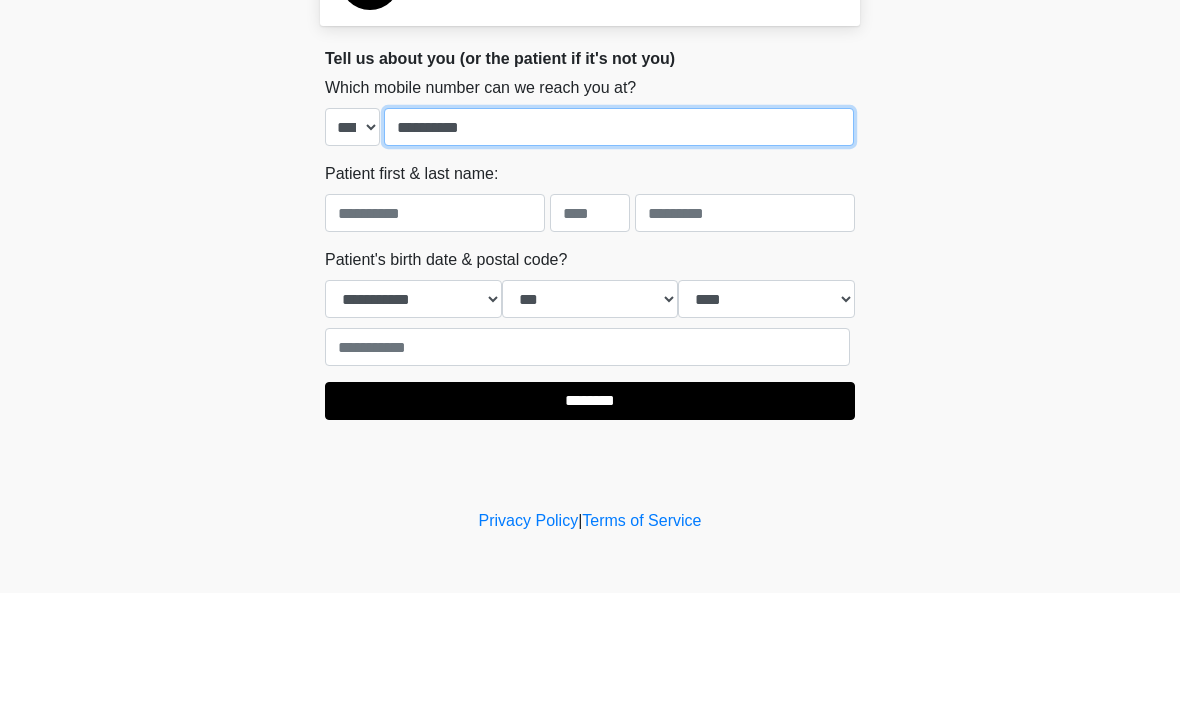 type on "**********" 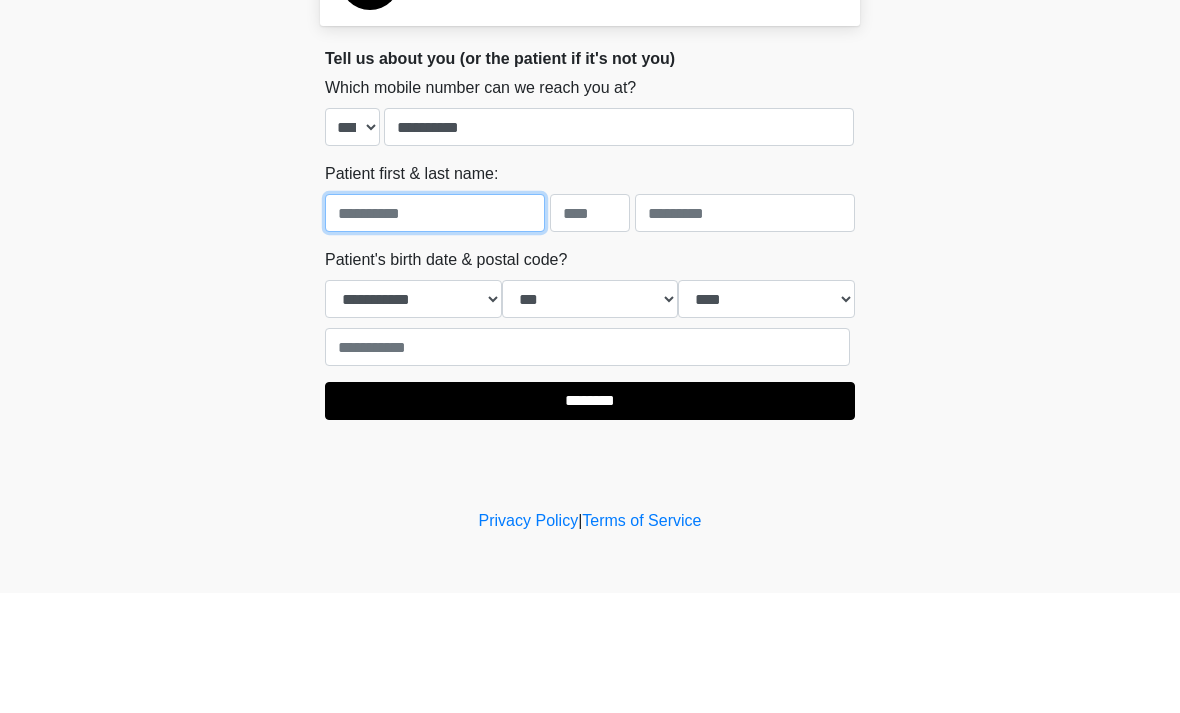 click at bounding box center [435, 333] 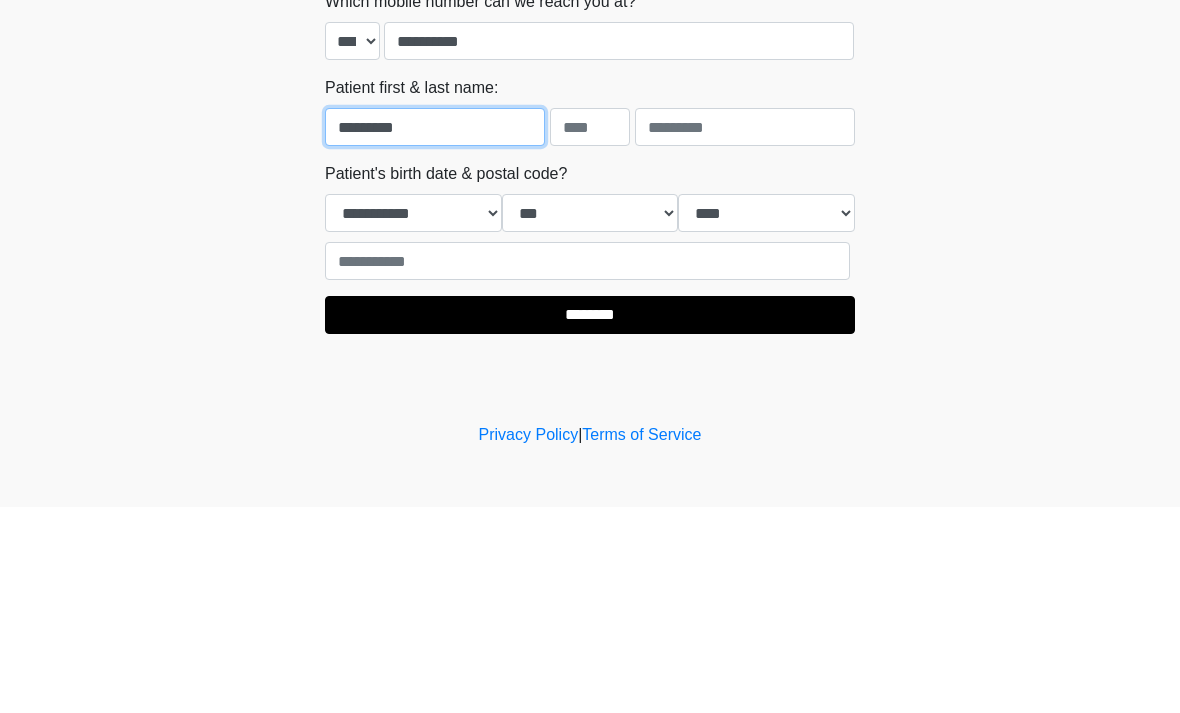 type on "*********" 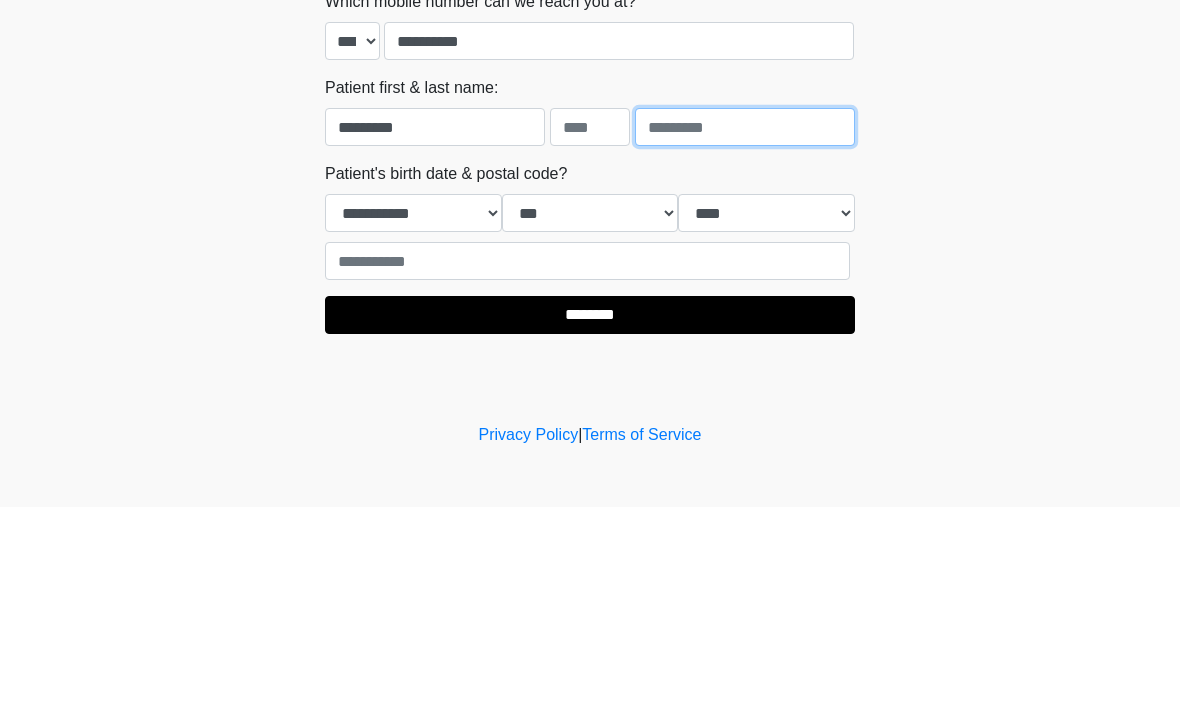 click at bounding box center (745, 333) 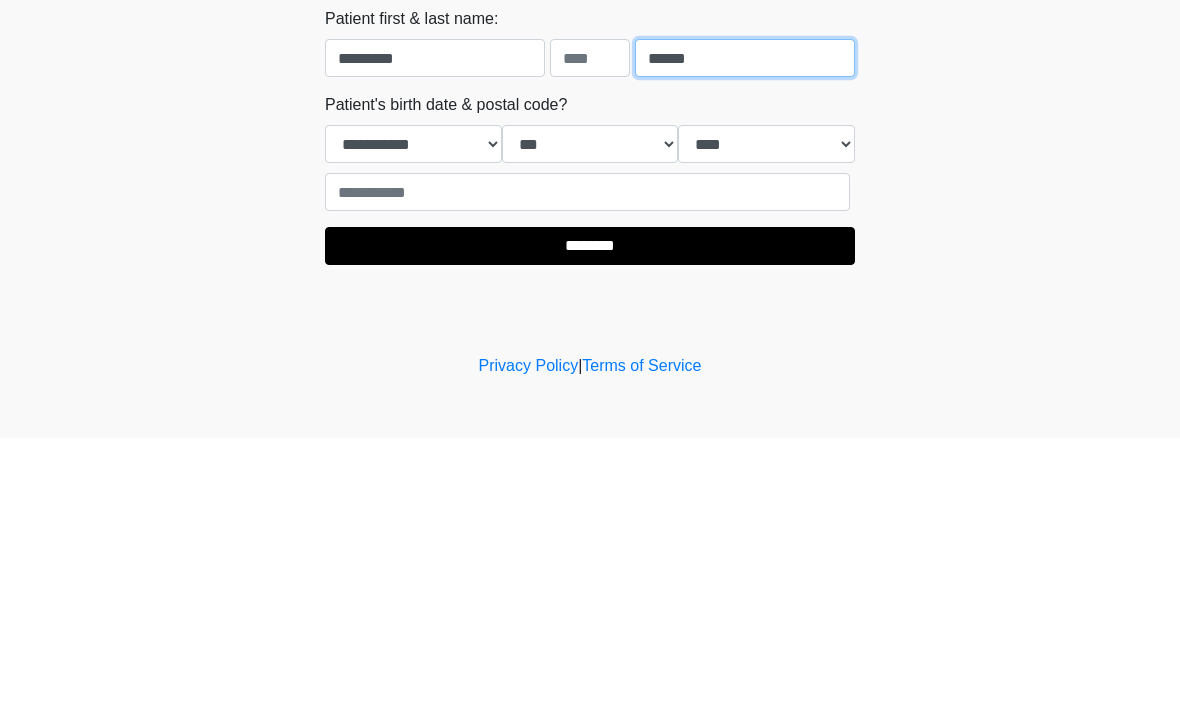 type on "******" 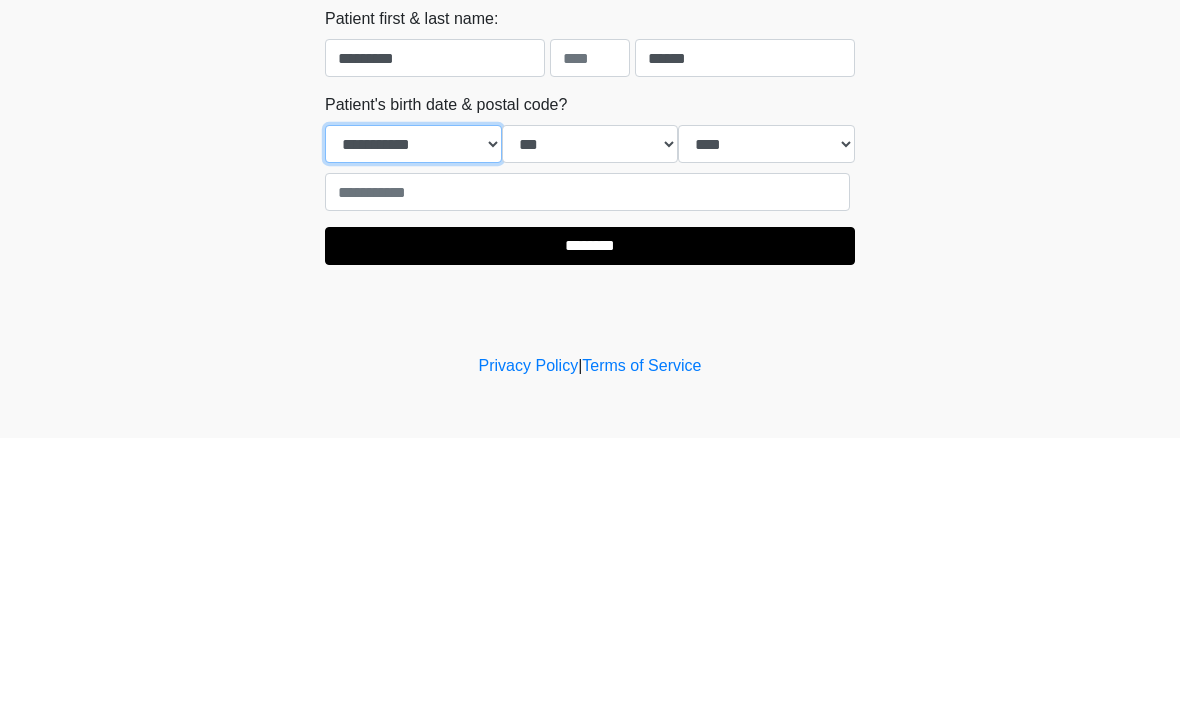 click on "**********" at bounding box center (413, 419) 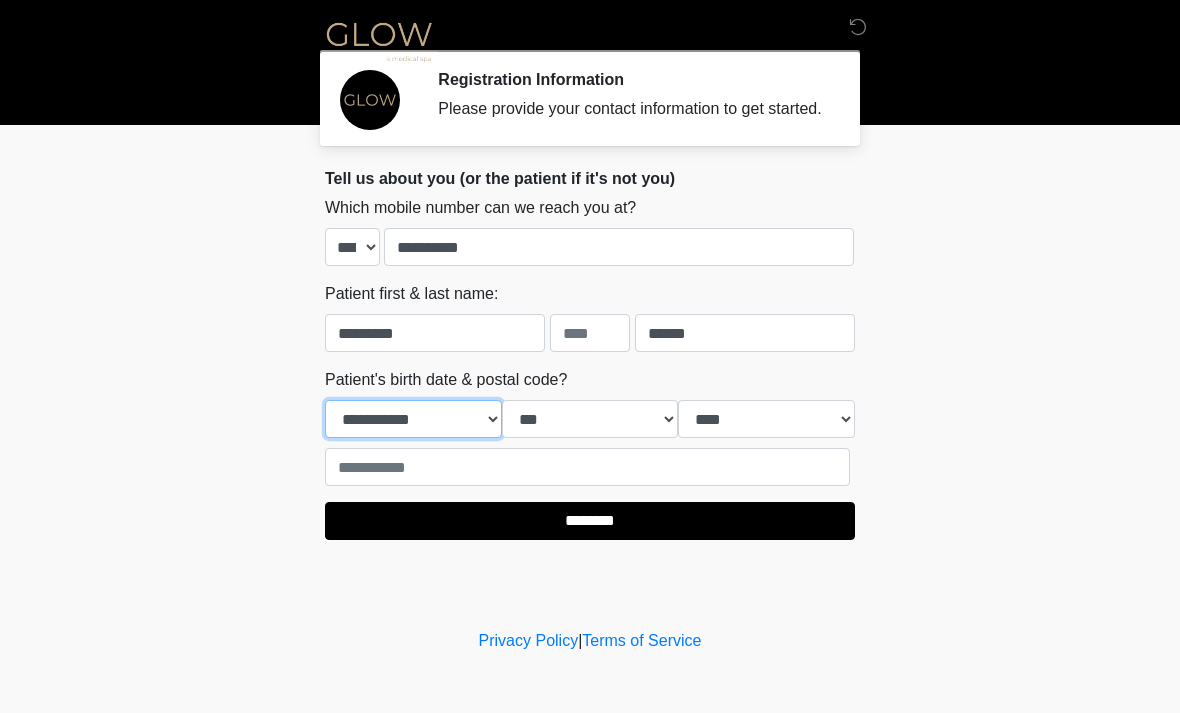 select on "**" 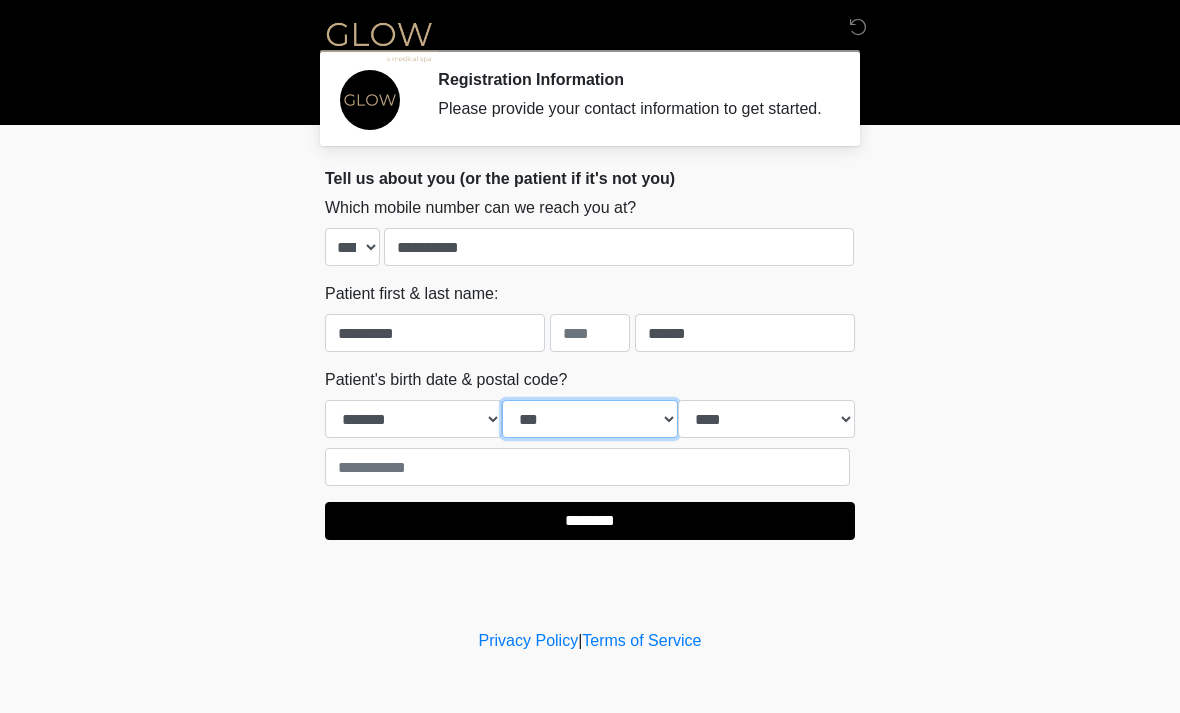 click on "***
*
*
*
*
*
*
*
*
*
**
**
**
**
**
**
**
**
**
**
**
**
**
**
**
**
**
**
**
**
**
**" at bounding box center [590, 419] 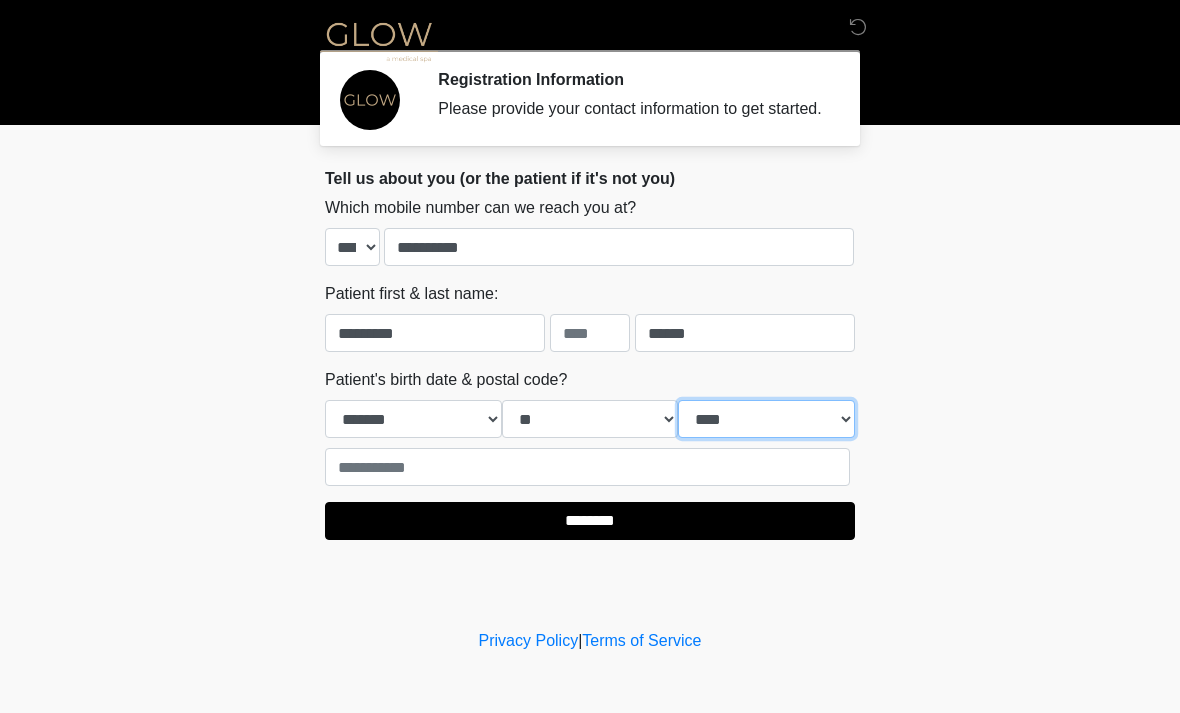 click on "****
****
****
****
****
****
****
****
****
****
****
****
****
****
****
****
****
****
****
****
****
****
****
****
****
****
****
****
****
****
****
****
****
****
****
****
****
****
****
****
****
****
****
****
****
****
****
****
****
****
****
****
****
****
****
****
****
****
****
****
****
****
****
****
****
****
****
****
****
****
****
****
****
****
****
****
****
****
****
****
****
****
****
****
****
****
****
****
****
****
****
****
****
****
****
****
****
****
****
****
****
****" at bounding box center [766, 419] 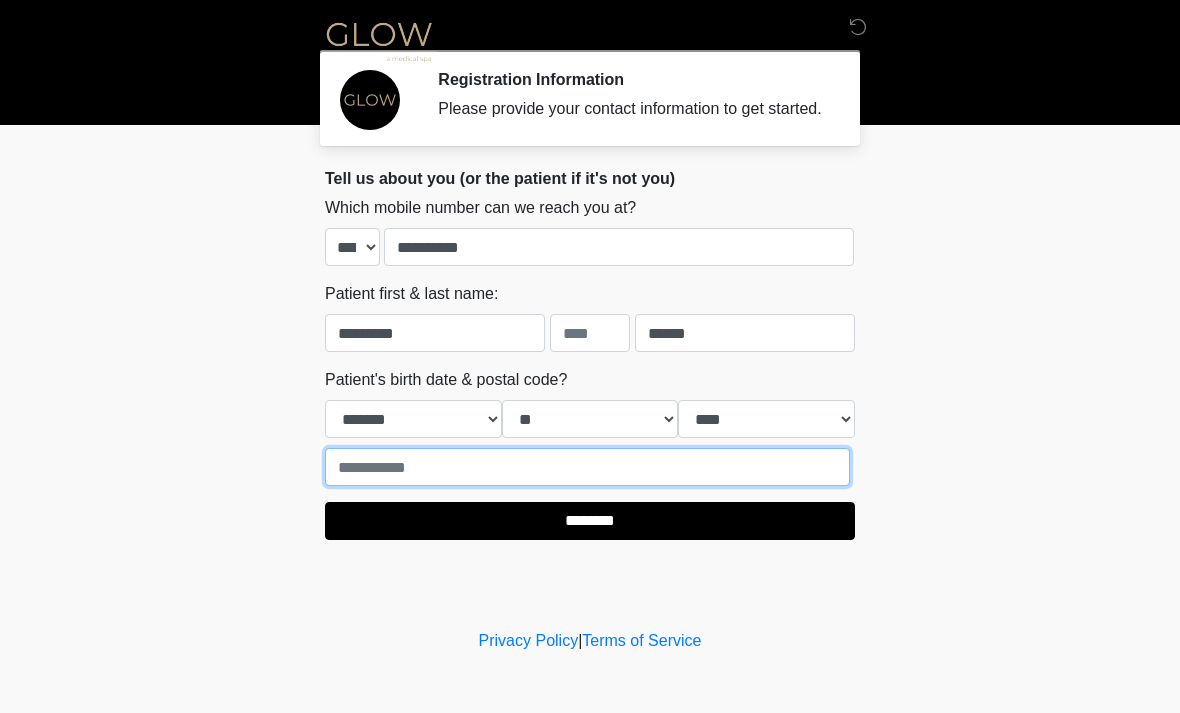 click at bounding box center (587, 467) 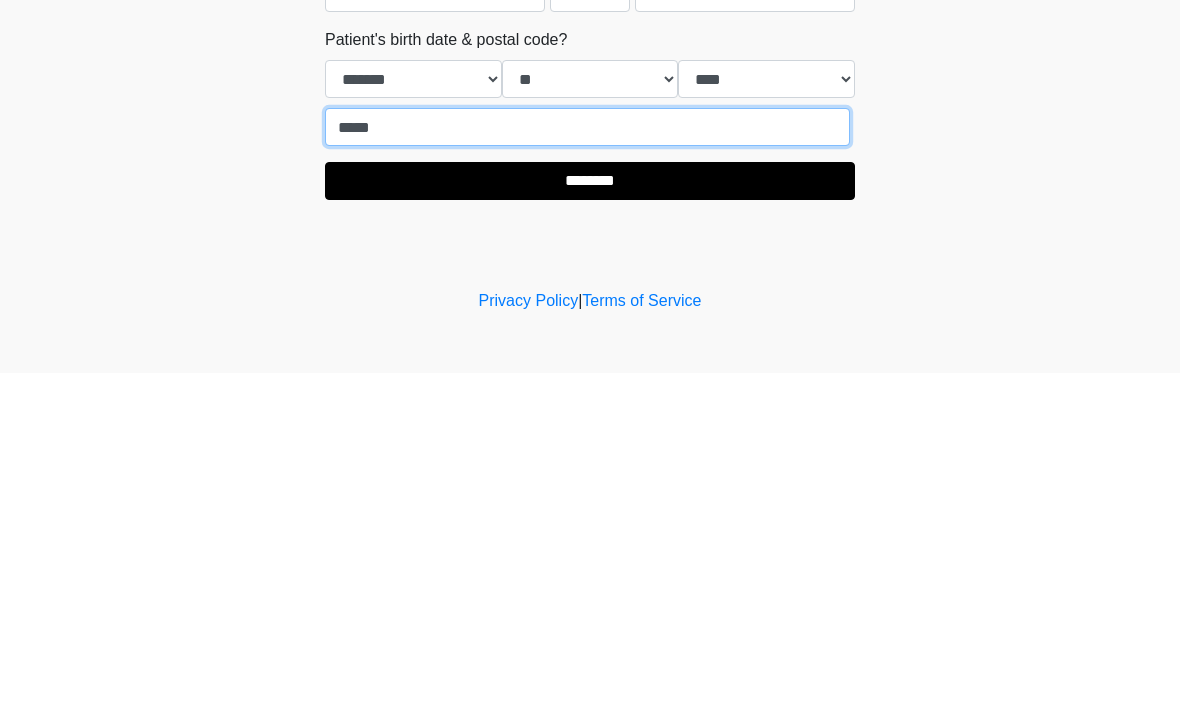 type on "*****" 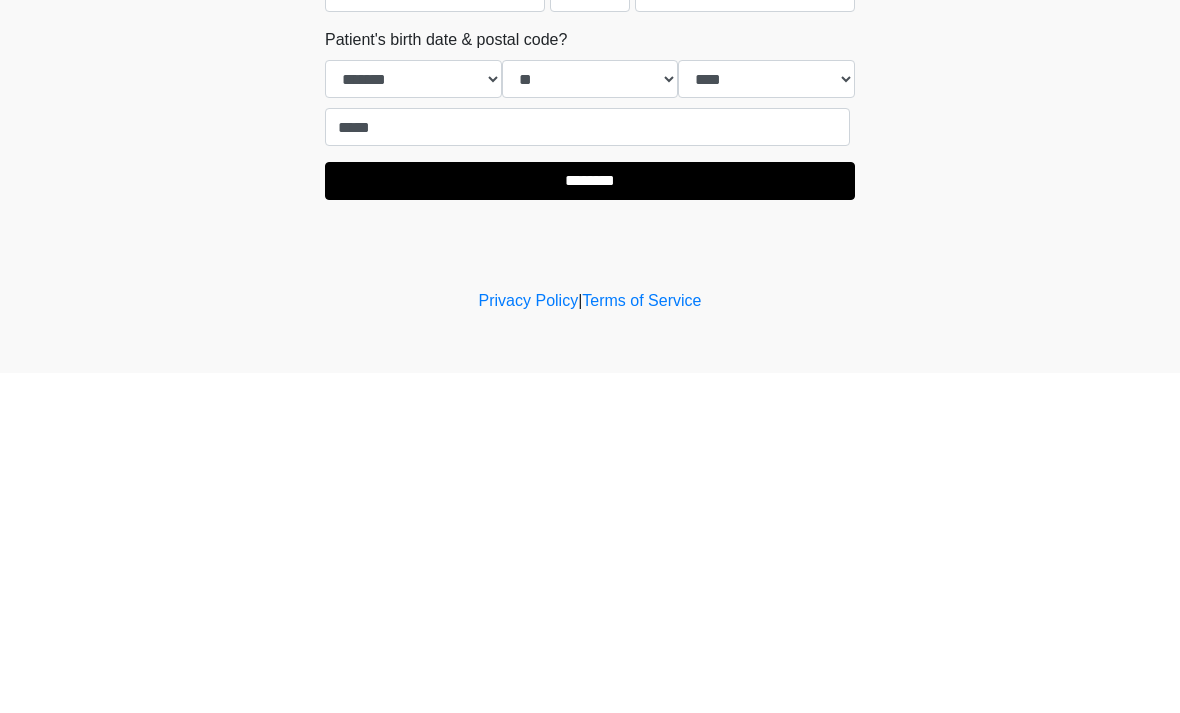 click on "********" at bounding box center [590, 521] 